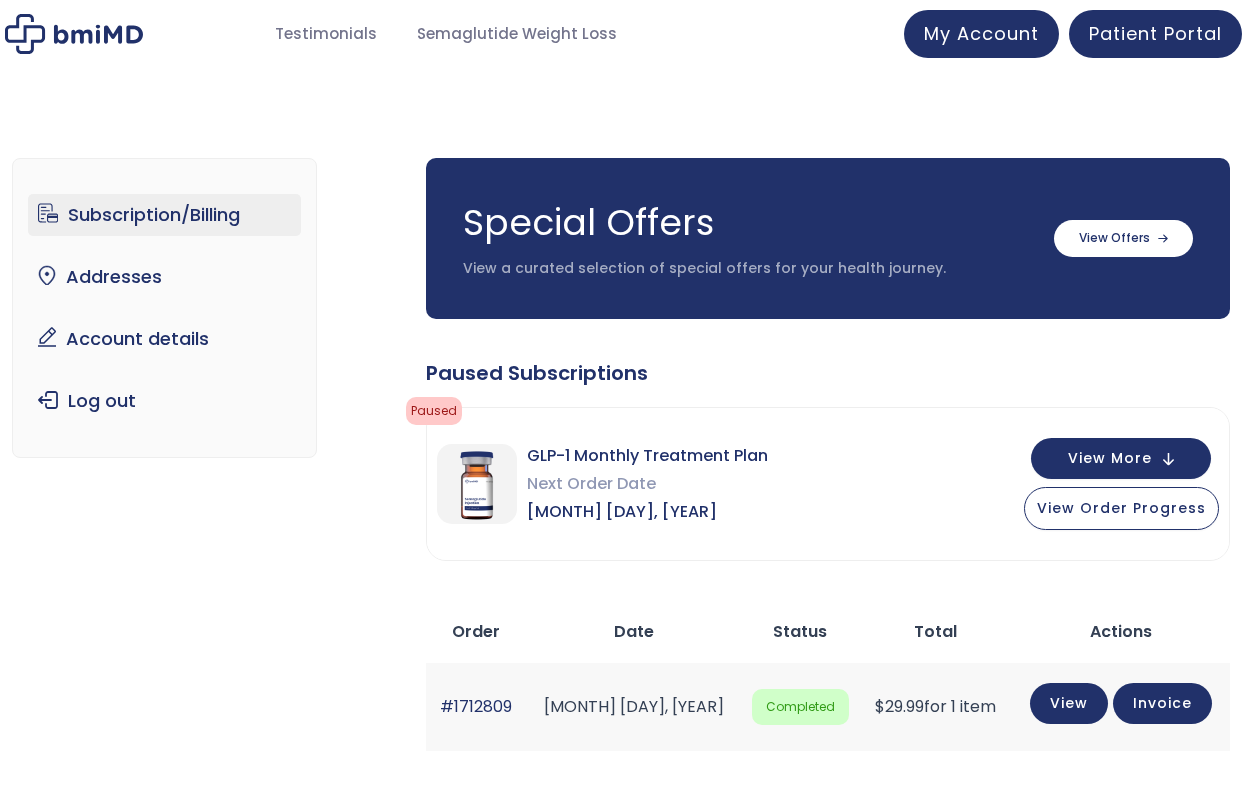 scroll, scrollTop: 0, scrollLeft: 0, axis: both 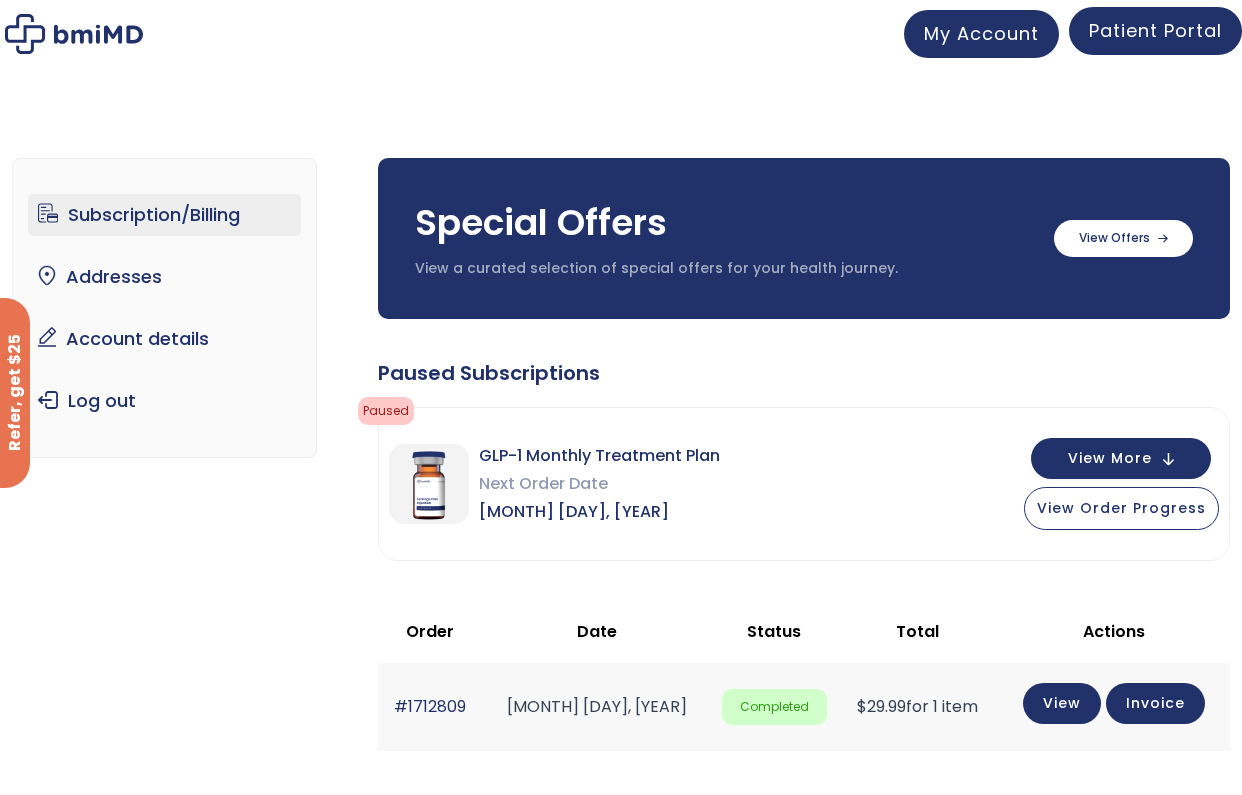 click on "Patient Portal" at bounding box center [1155, 30] 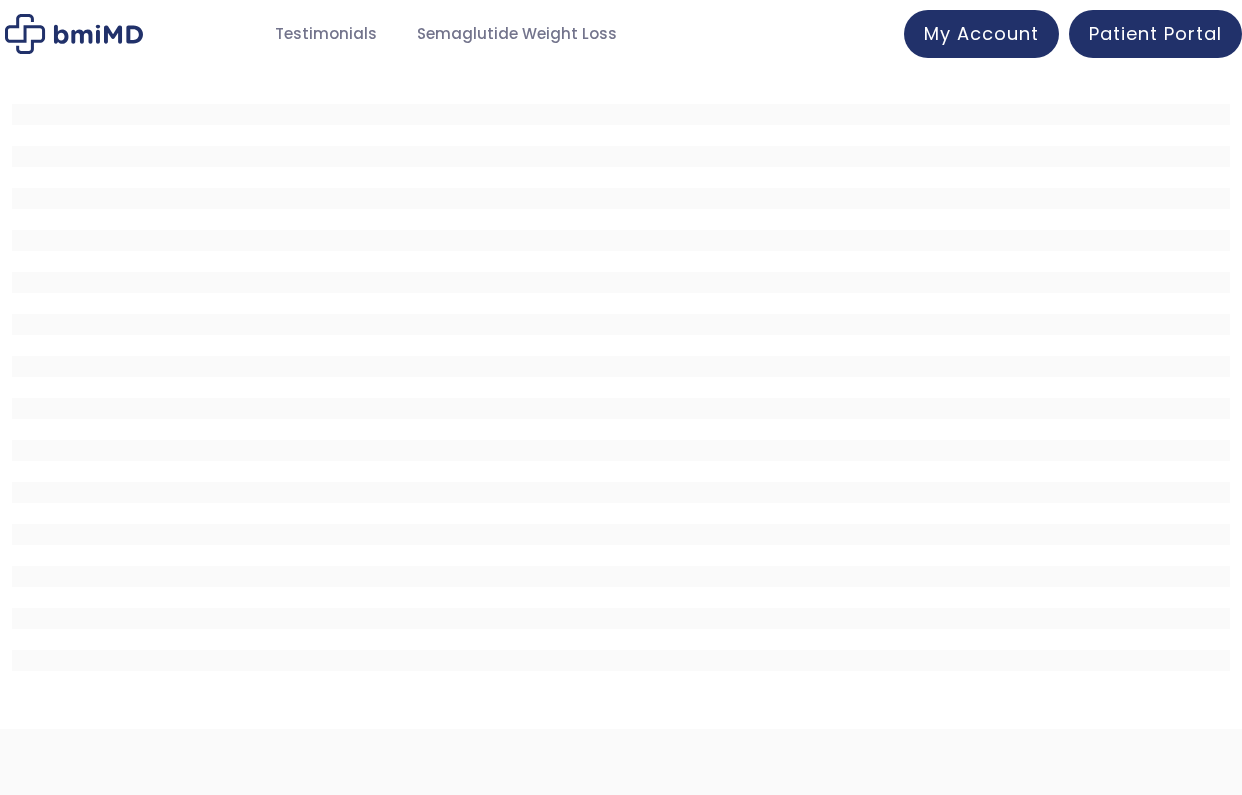 scroll, scrollTop: 0, scrollLeft: 0, axis: both 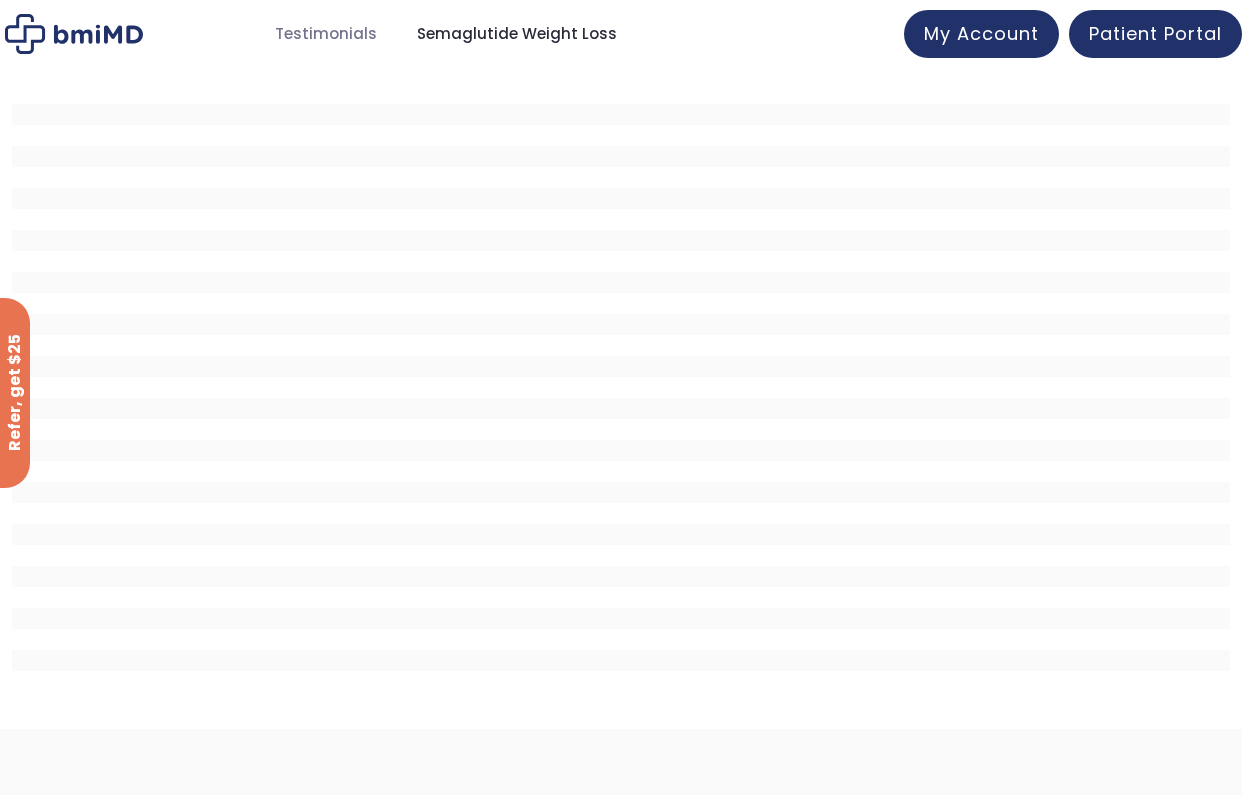 click on "Semaglutide Weight Loss" at bounding box center [517, 34] 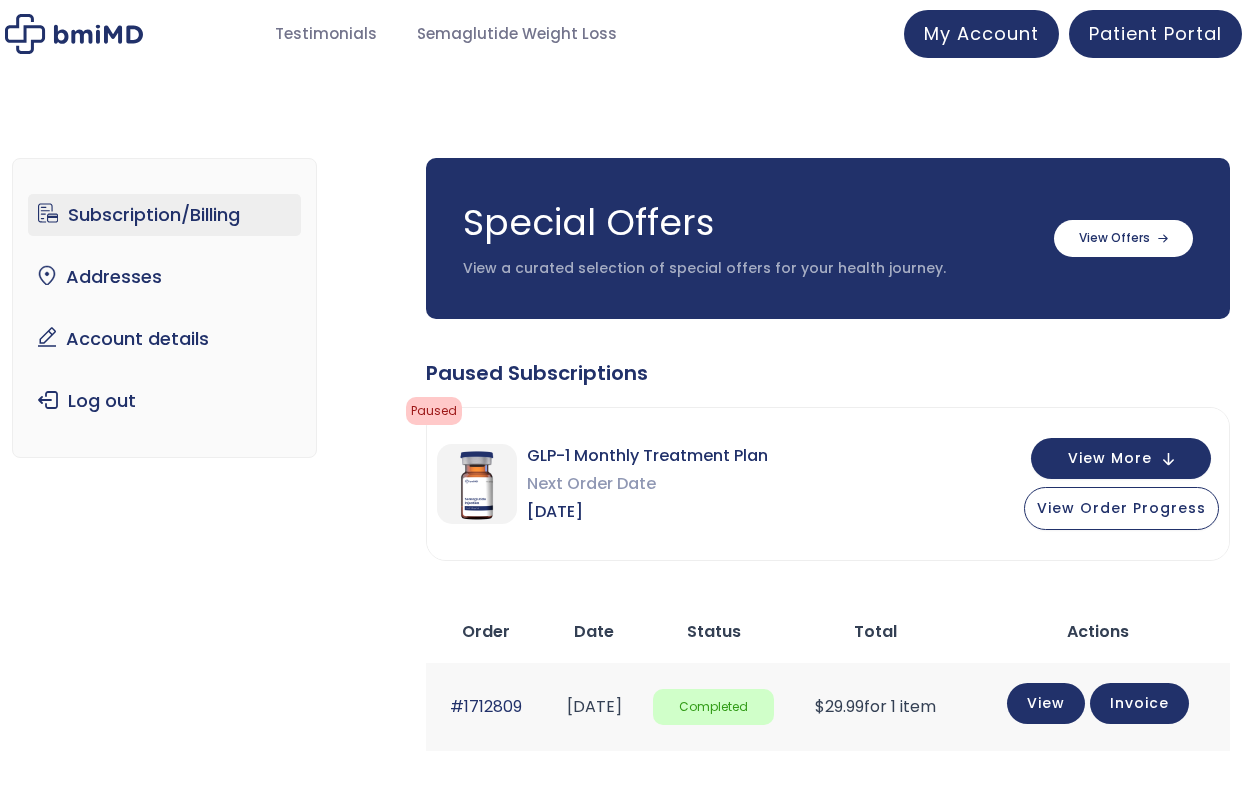 scroll, scrollTop: 0, scrollLeft: 0, axis: both 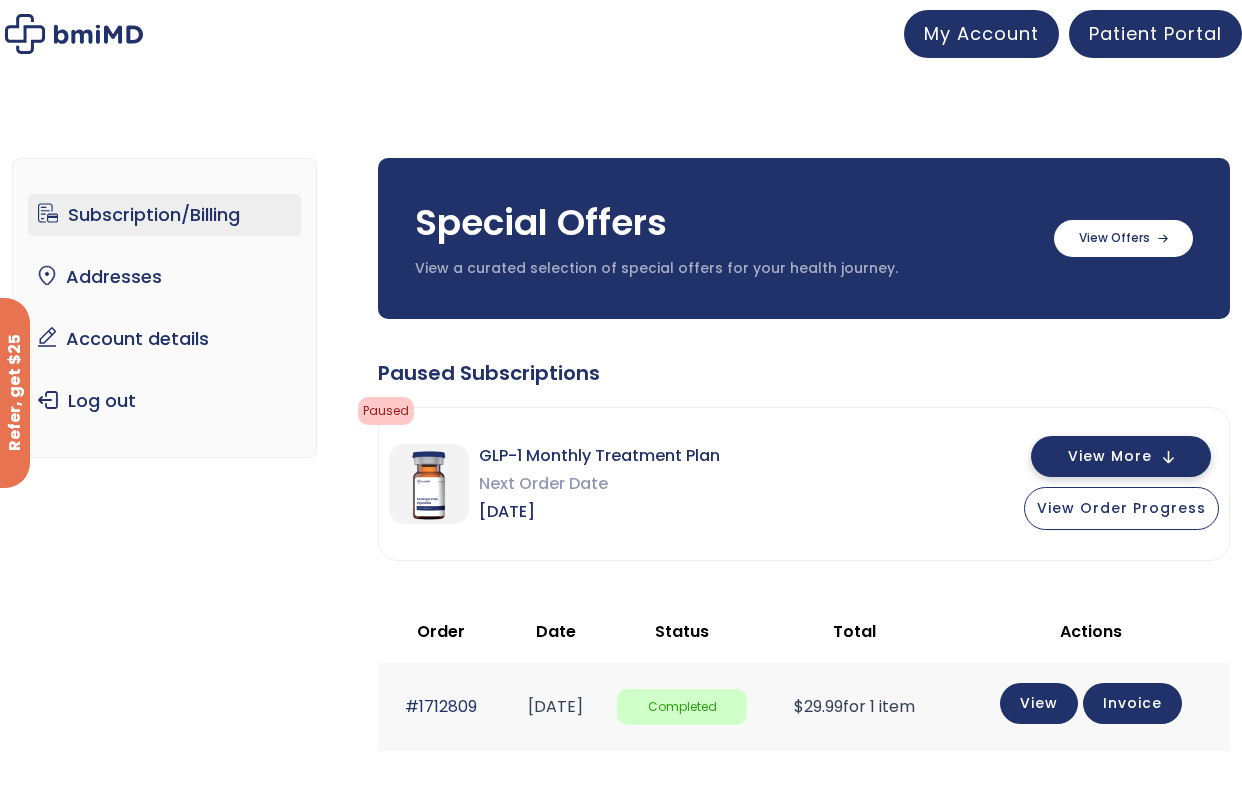 click on "View More" at bounding box center [1110, 456] 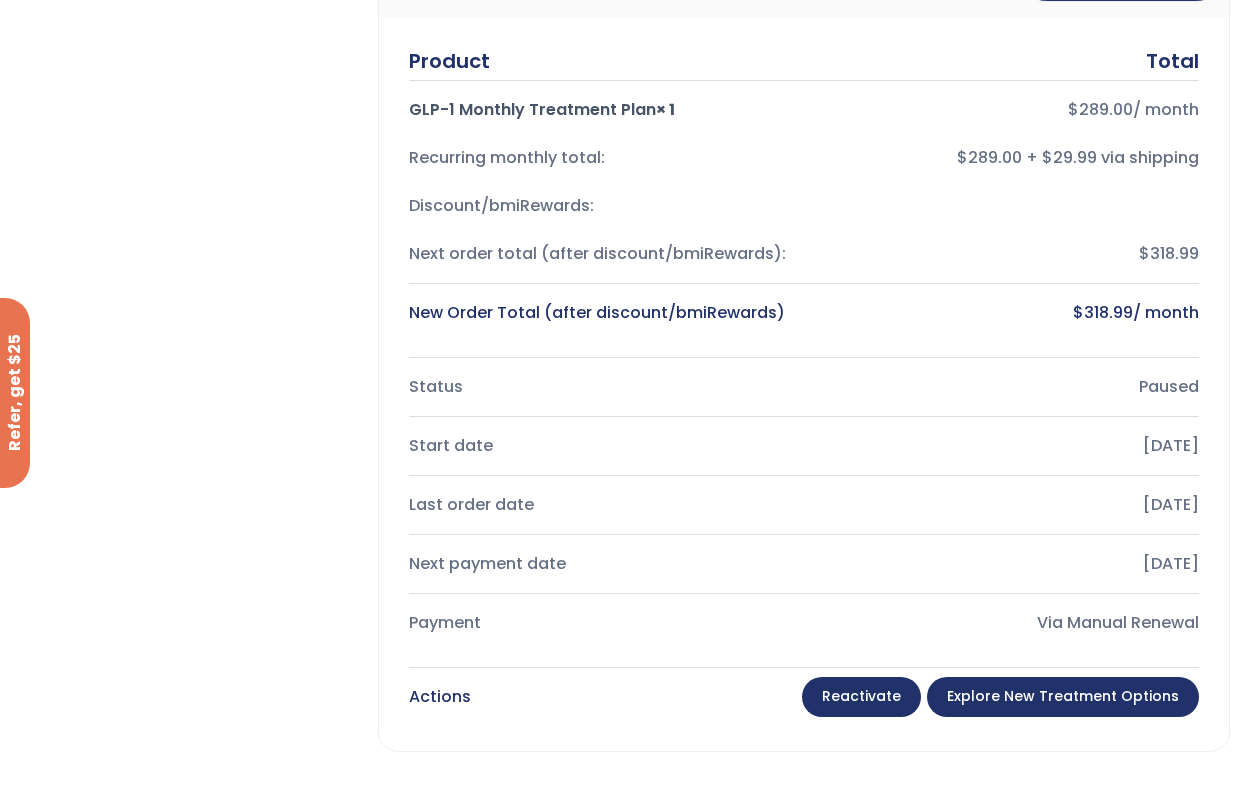 scroll, scrollTop: 521, scrollLeft: 0, axis: vertical 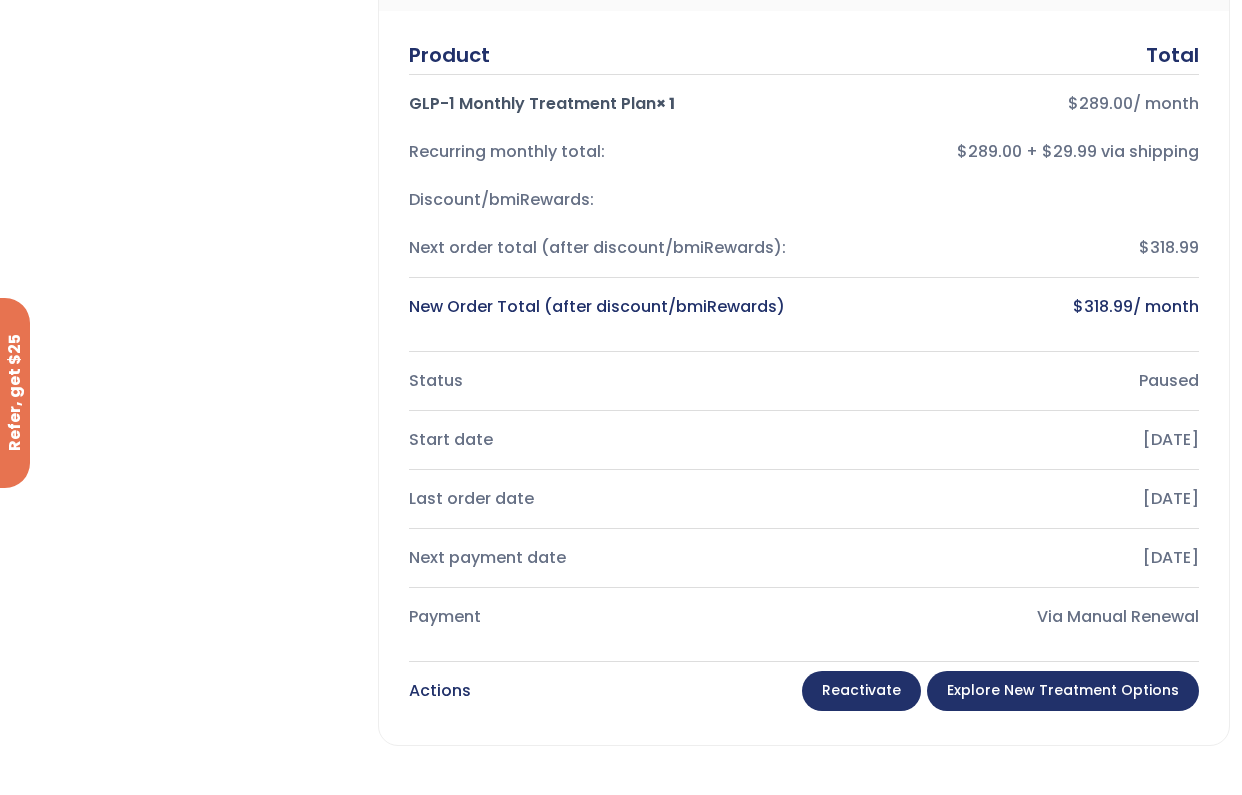 click on "Explore New Treatment Options" at bounding box center [1063, 691] 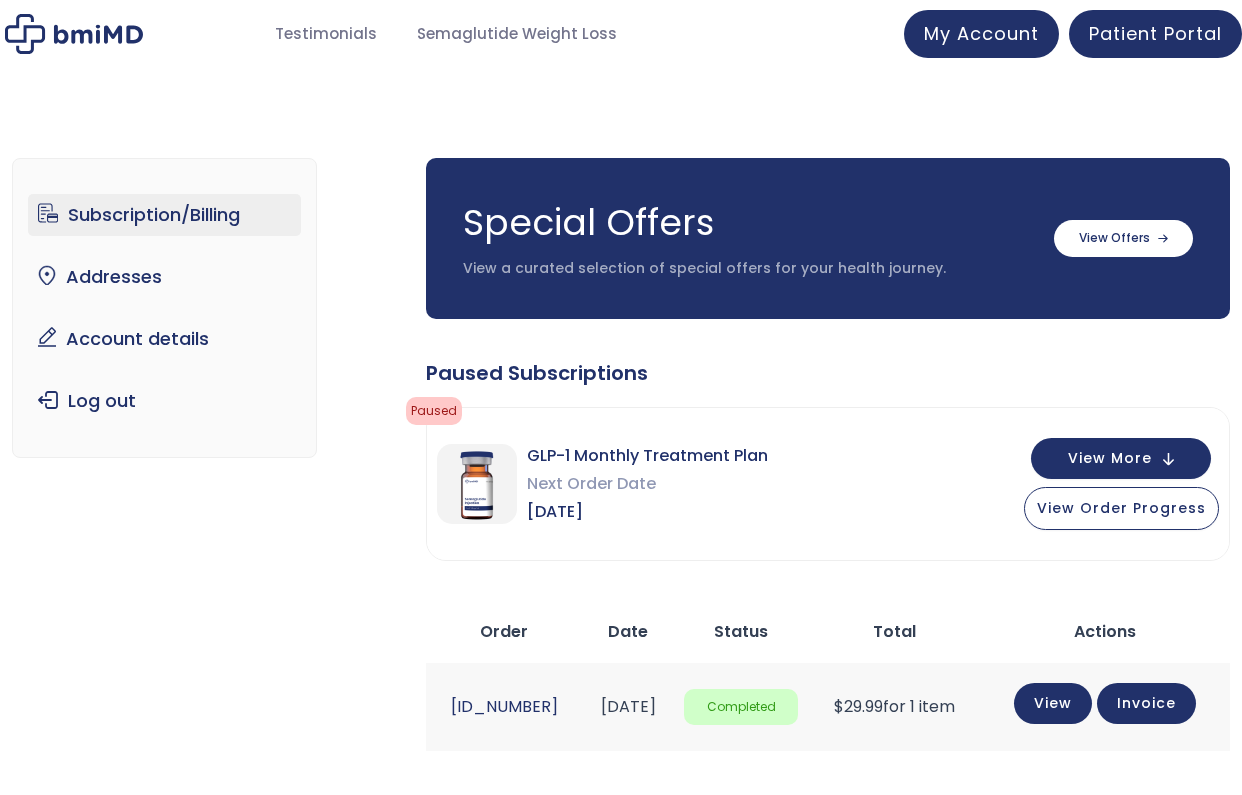 scroll, scrollTop: 0, scrollLeft: 0, axis: both 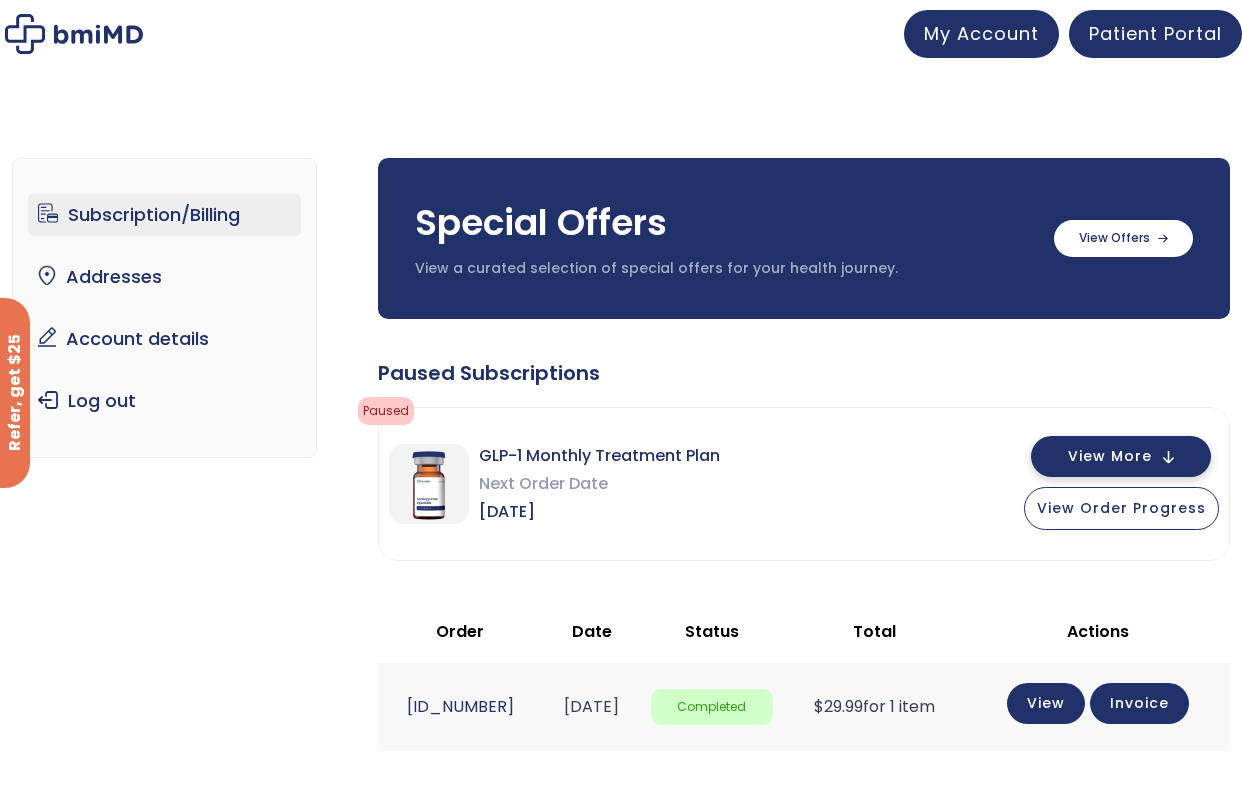 click on "View More" at bounding box center [1121, 456] 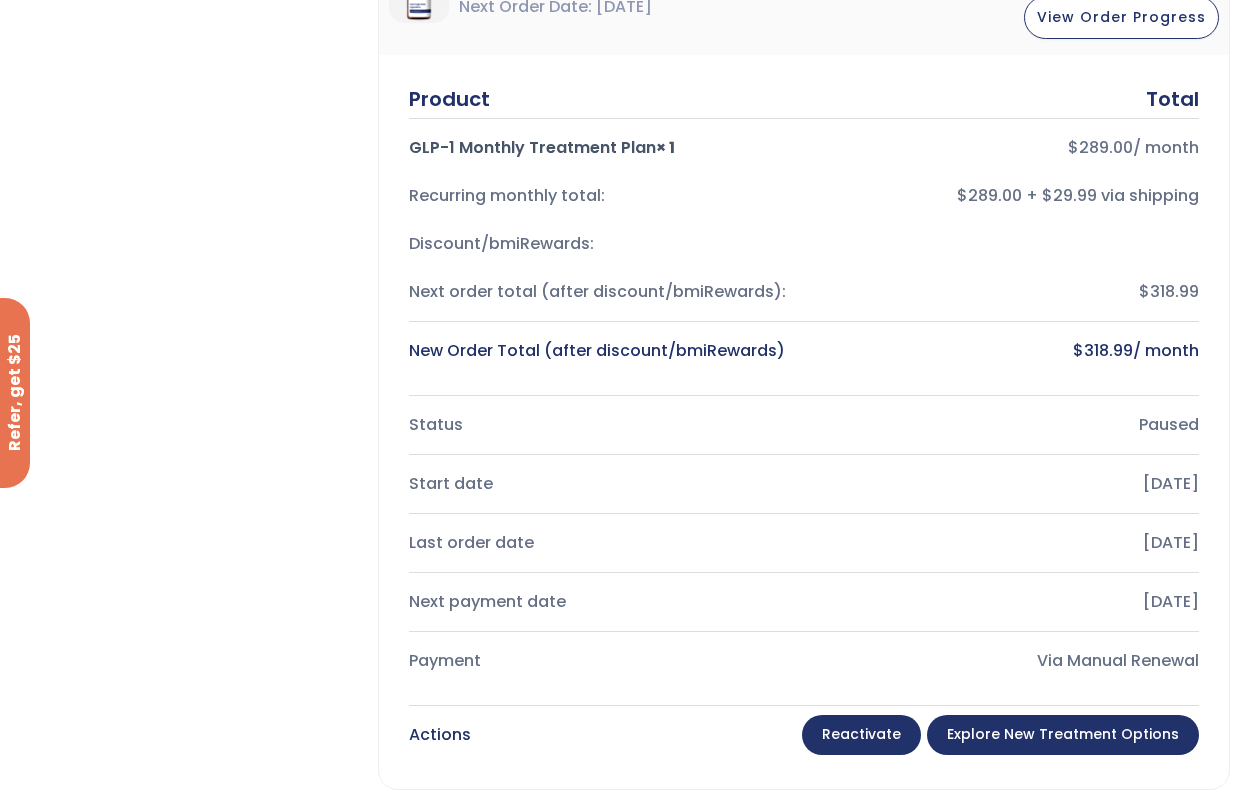 scroll, scrollTop: 500, scrollLeft: 0, axis: vertical 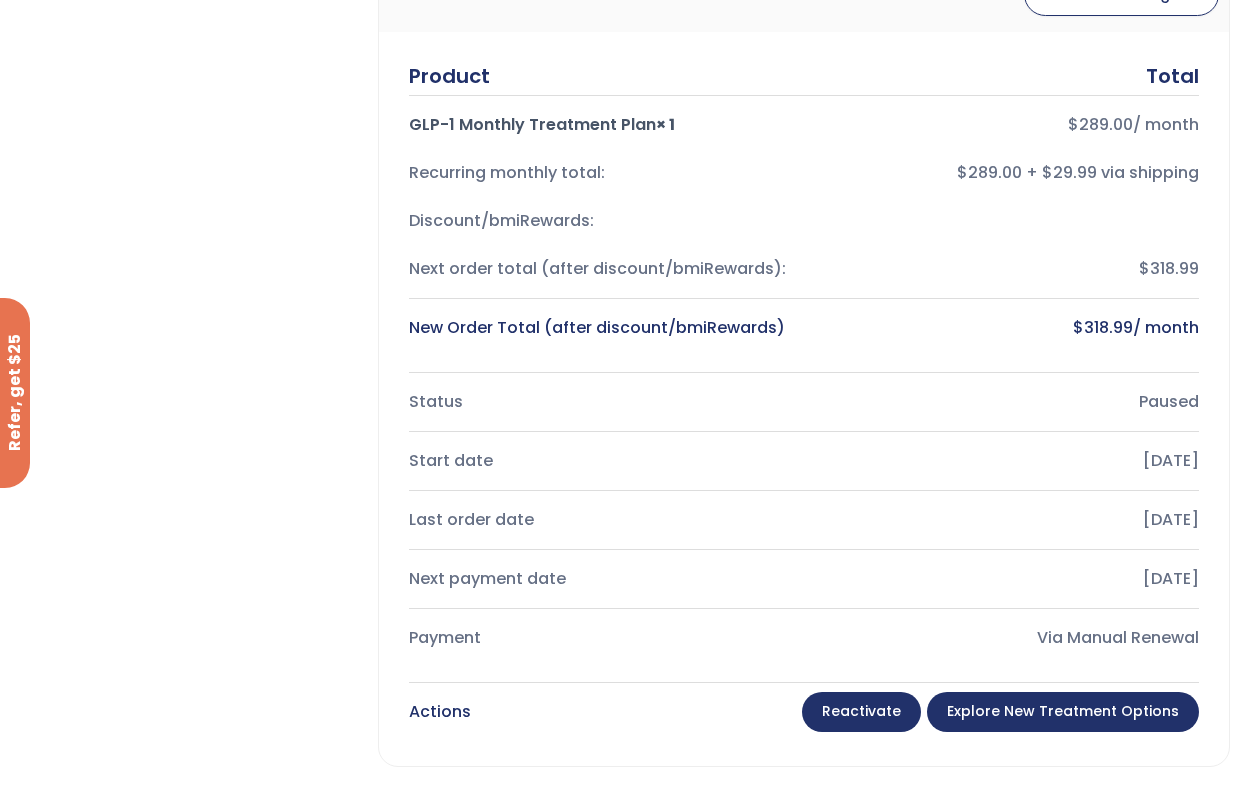 drag, startPoint x: 1237, startPoint y: 385, endPoint x: 1242, endPoint y: 432, distance: 47.26521 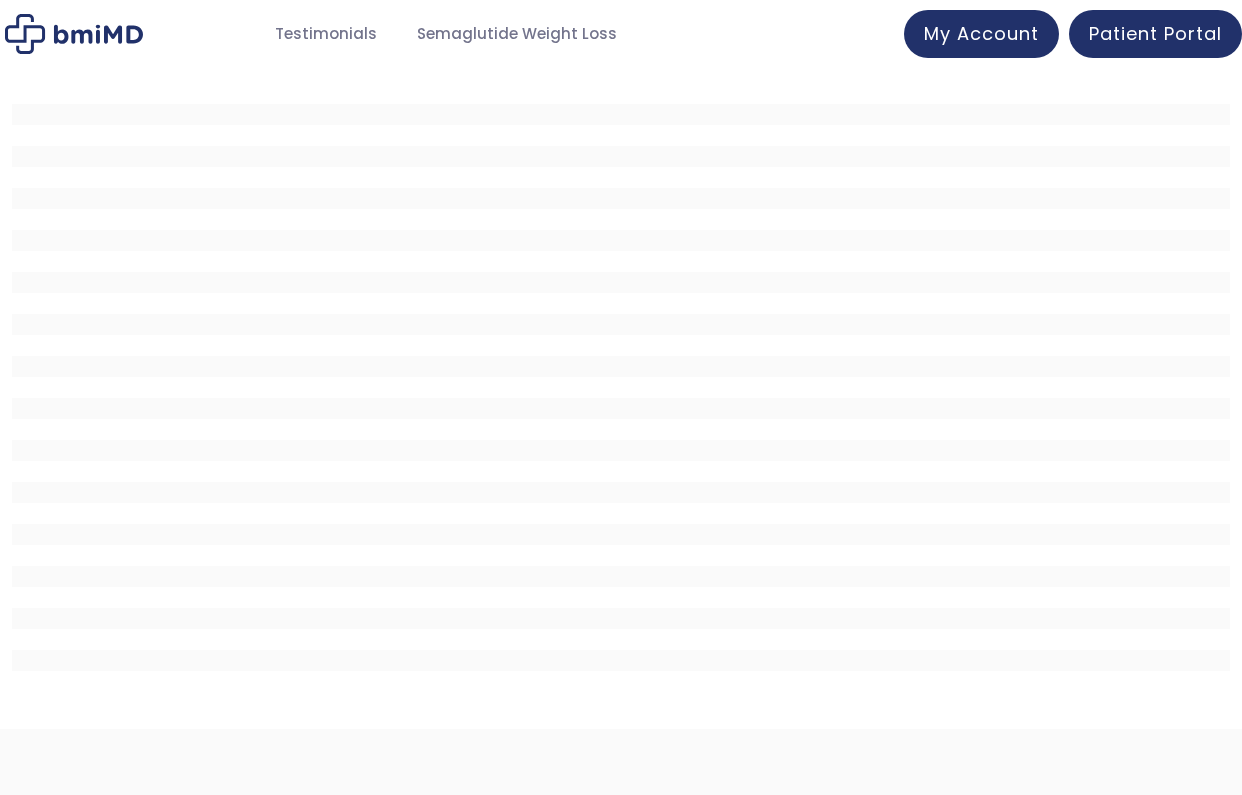 scroll, scrollTop: 0, scrollLeft: 0, axis: both 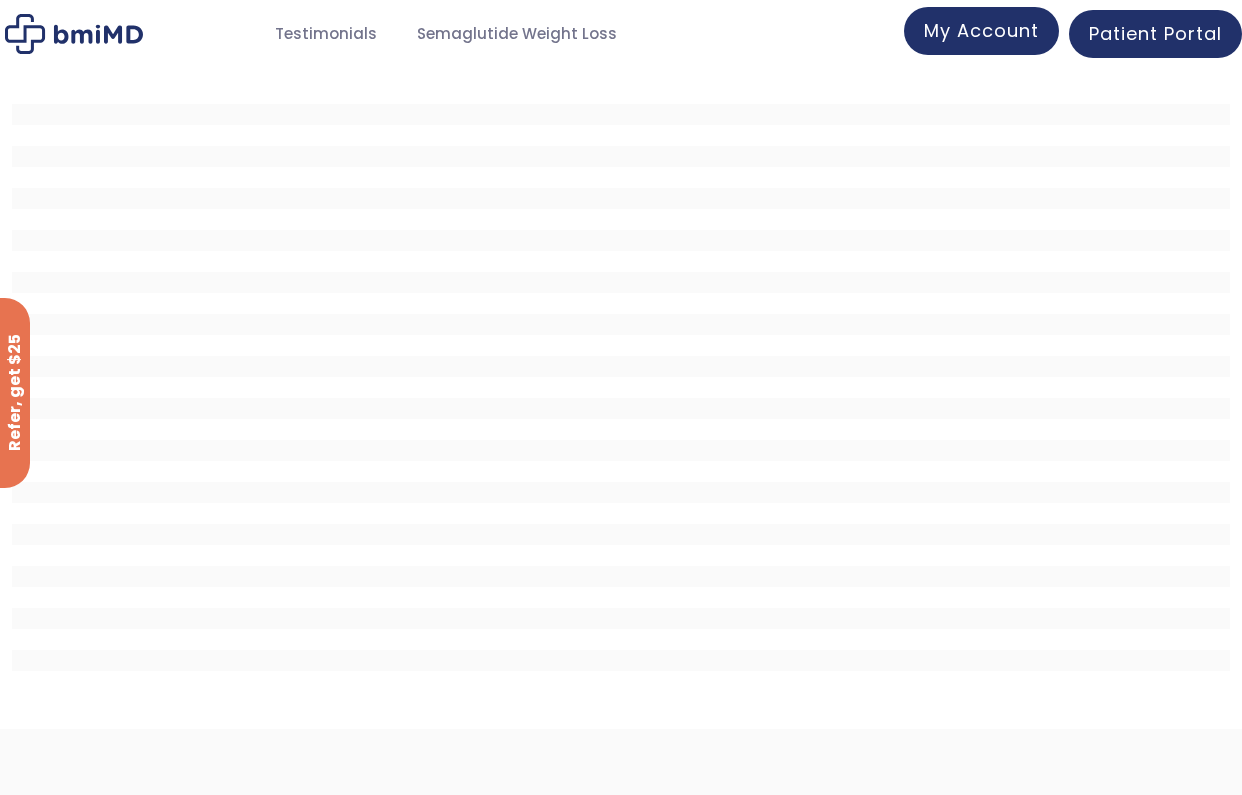drag, startPoint x: 1000, startPoint y: 36, endPoint x: 1004, endPoint y: 53, distance: 17.464249 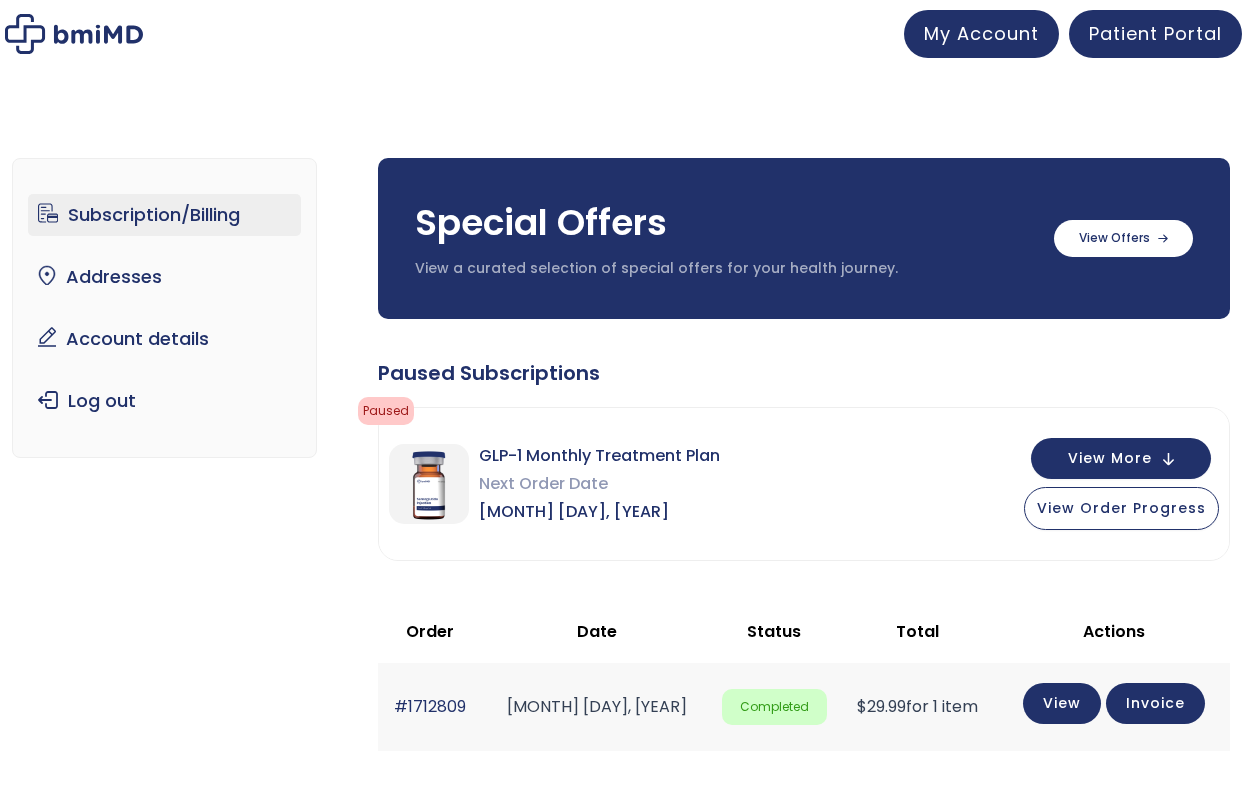 scroll, scrollTop: 0, scrollLeft: 0, axis: both 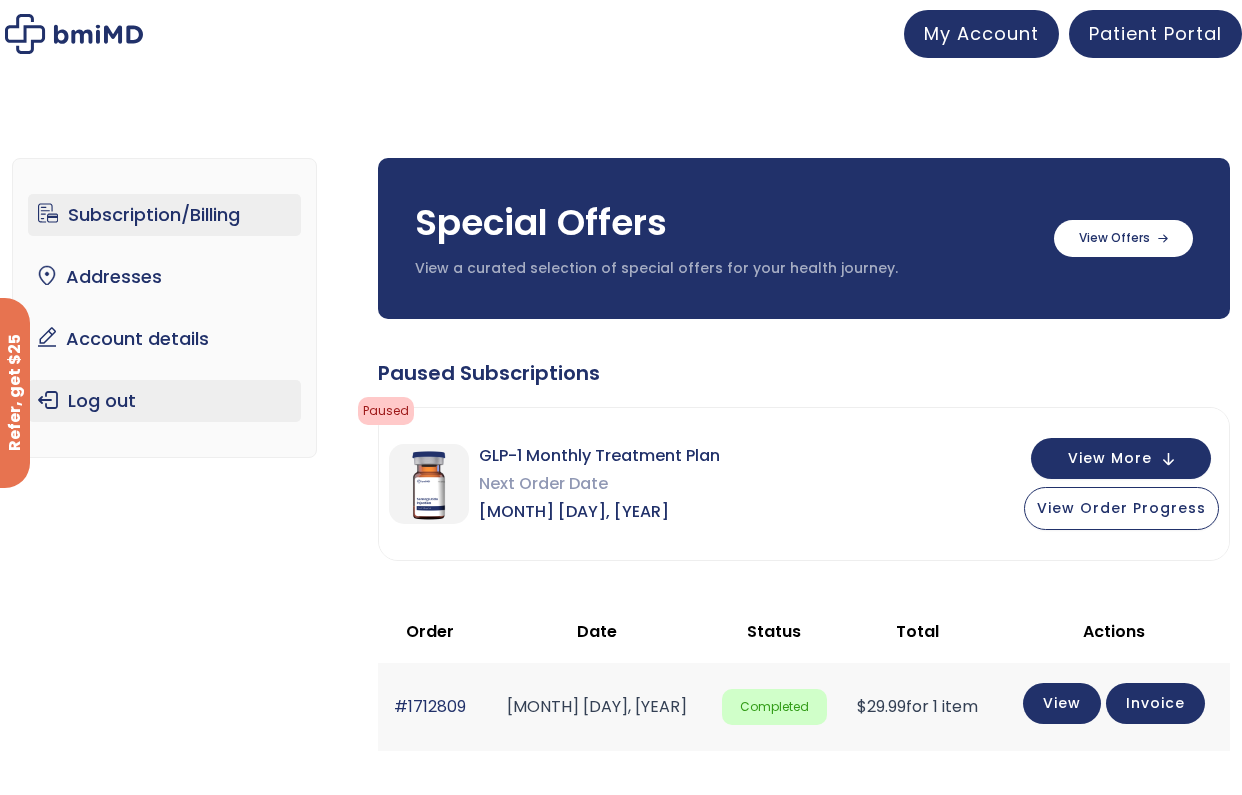 click on "Log out" at bounding box center (164, 401) 